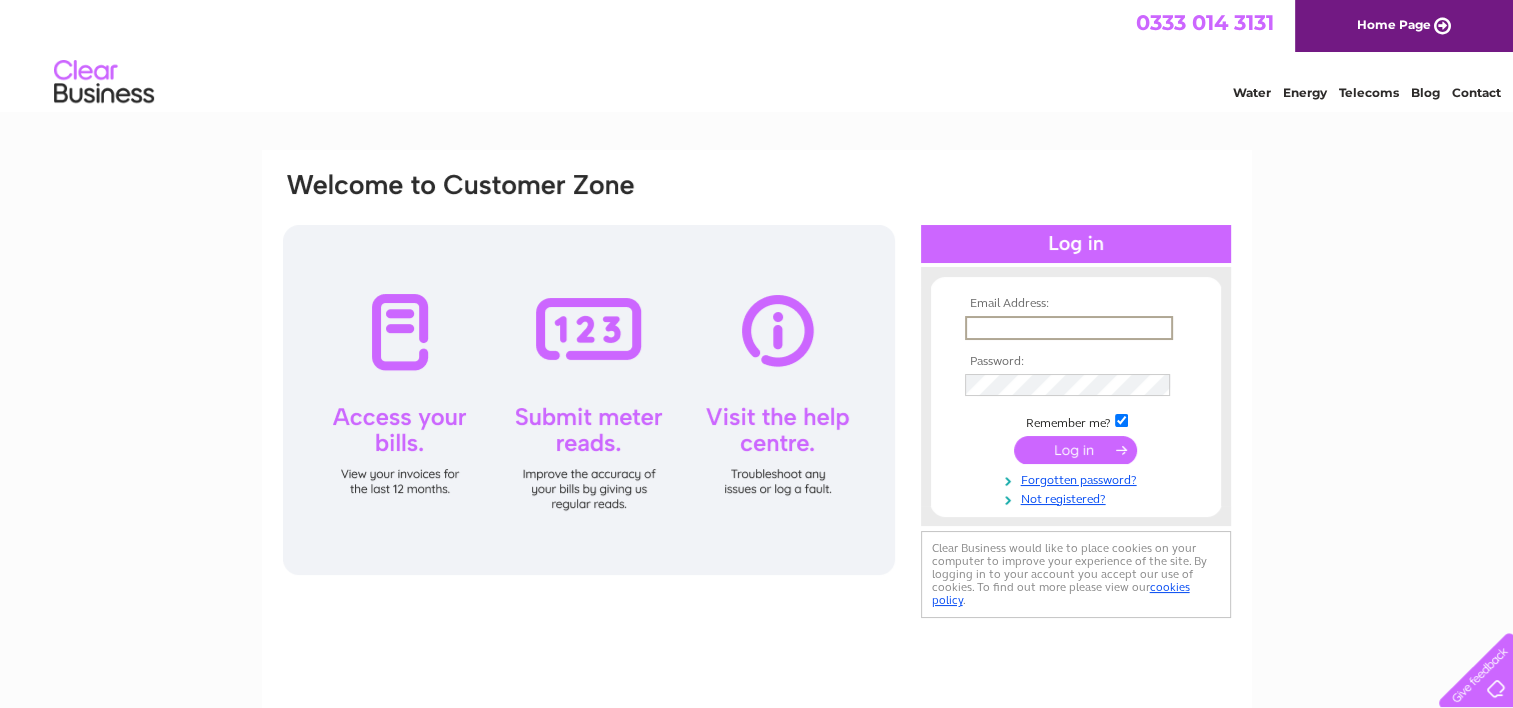 scroll, scrollTop: 0, scrollLeft: 0, axis: both 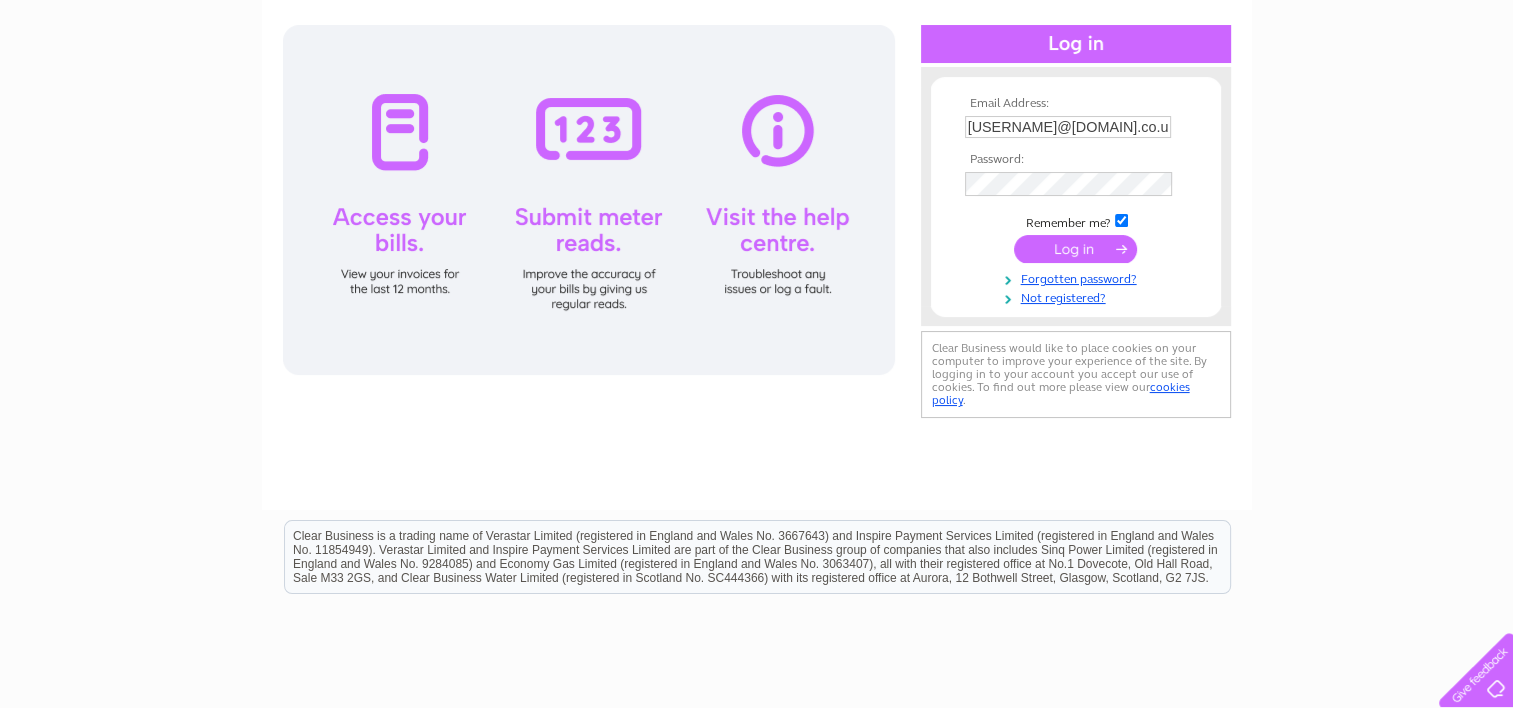 click at bounding box center [589, 200] 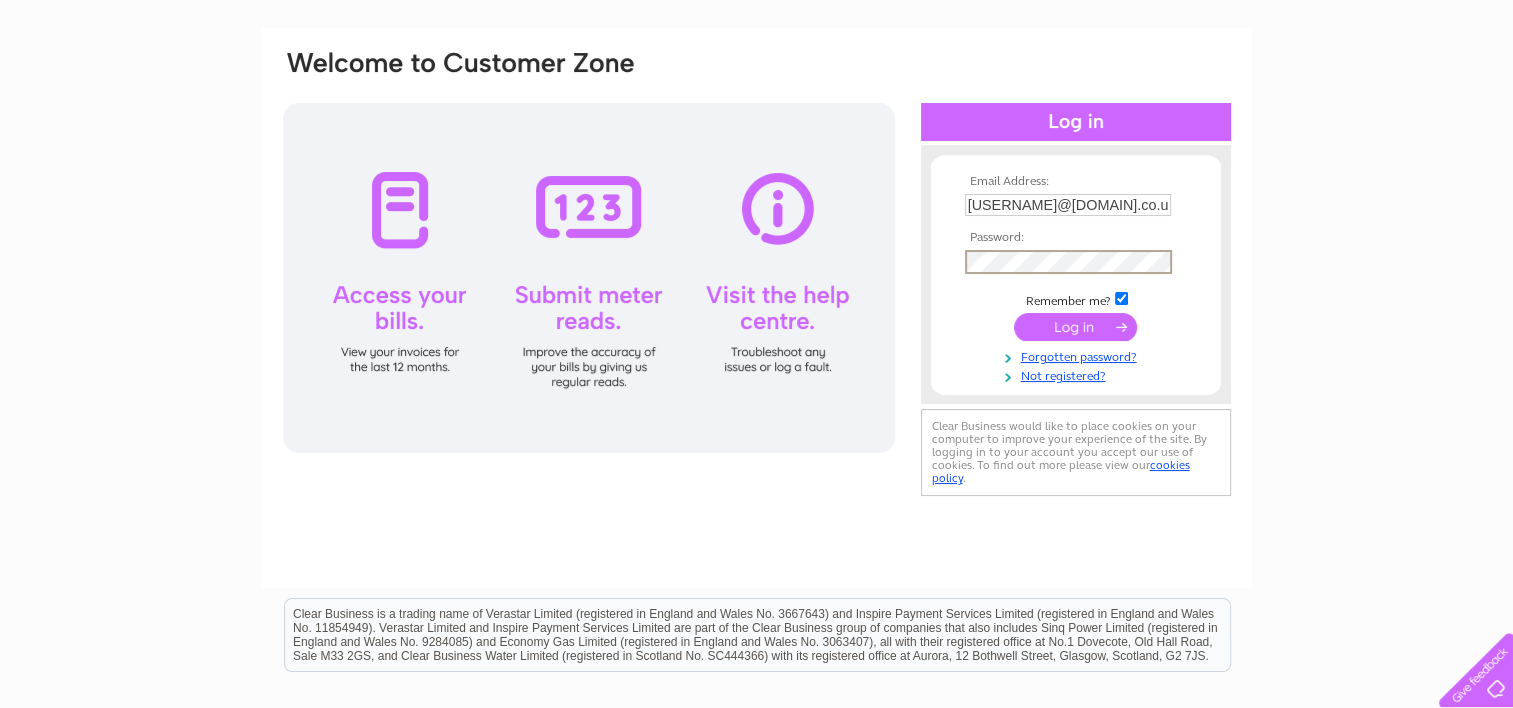 scroll, scrollTop: 0, scrollLeft: 0, axis: both 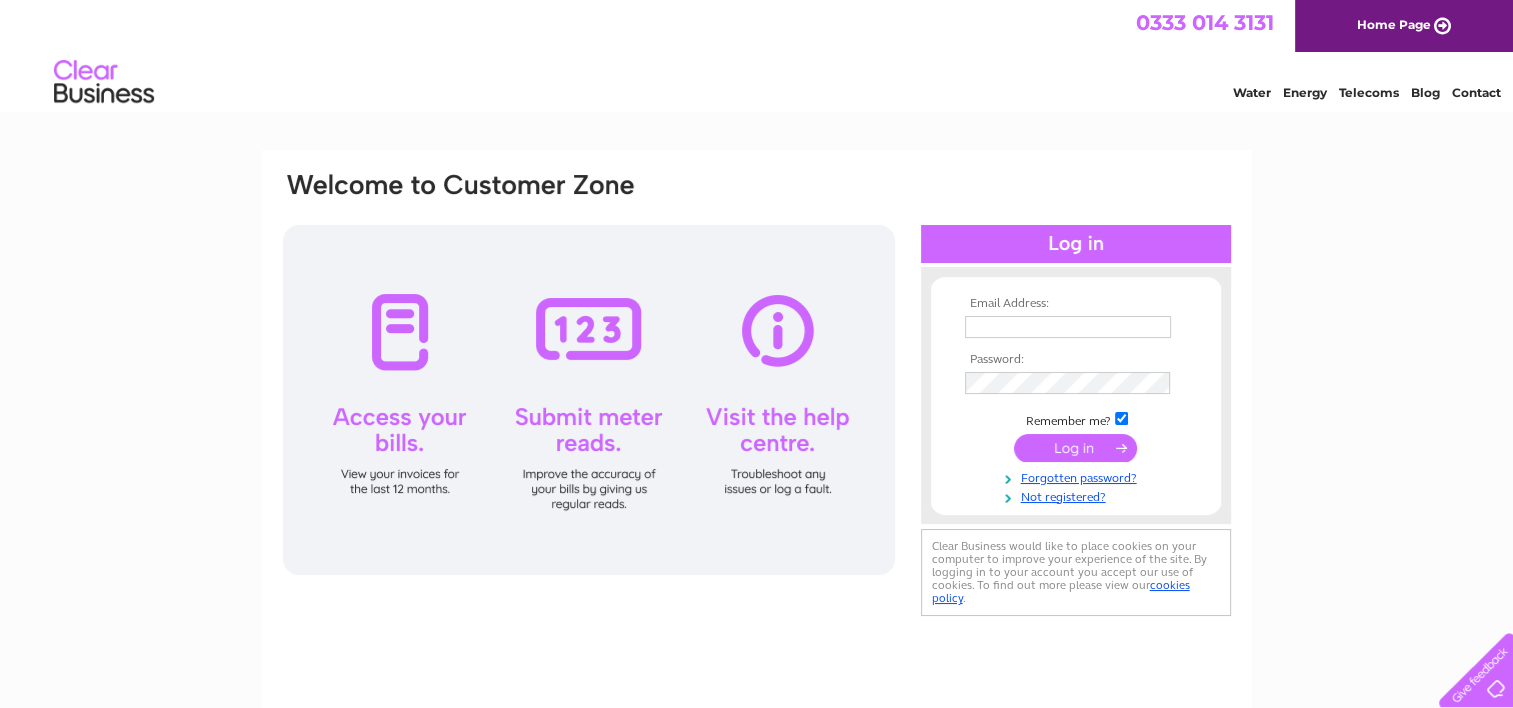 click at bounding box center [589, 400] 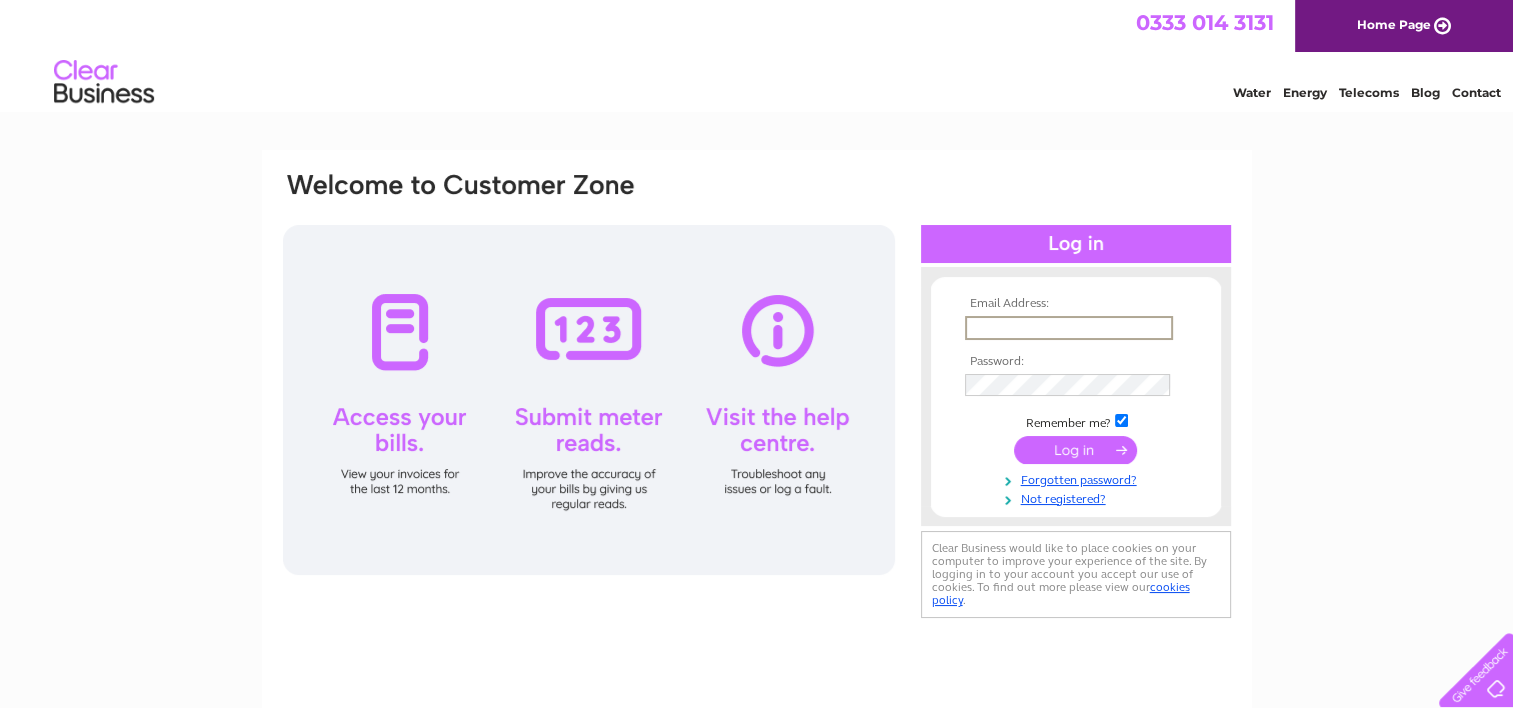 type on "[NAME]@[DOMAIN].[TLD]" 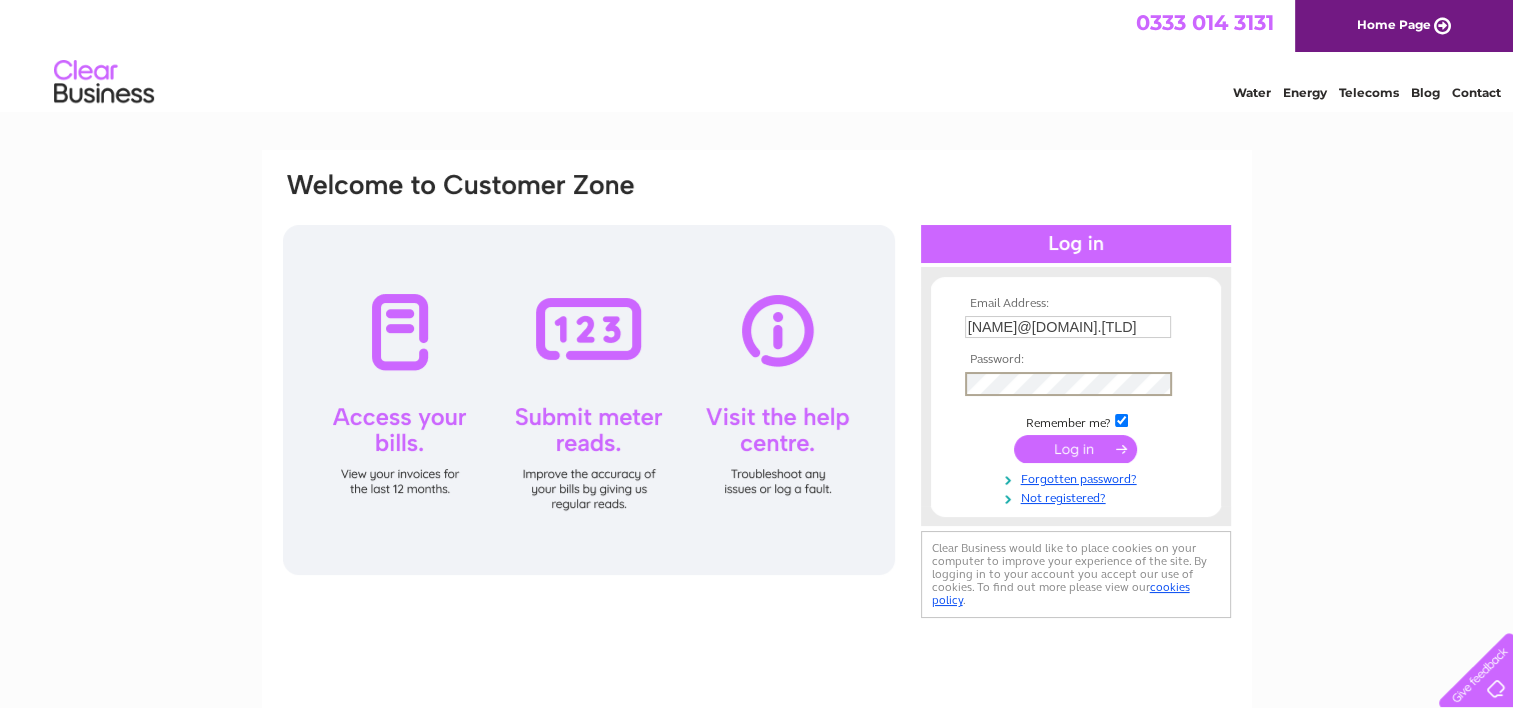 drag, startPoint x: 986, startPoint y: 396, endPoint x: 806, endPoint y: 545, distance: 233.66856 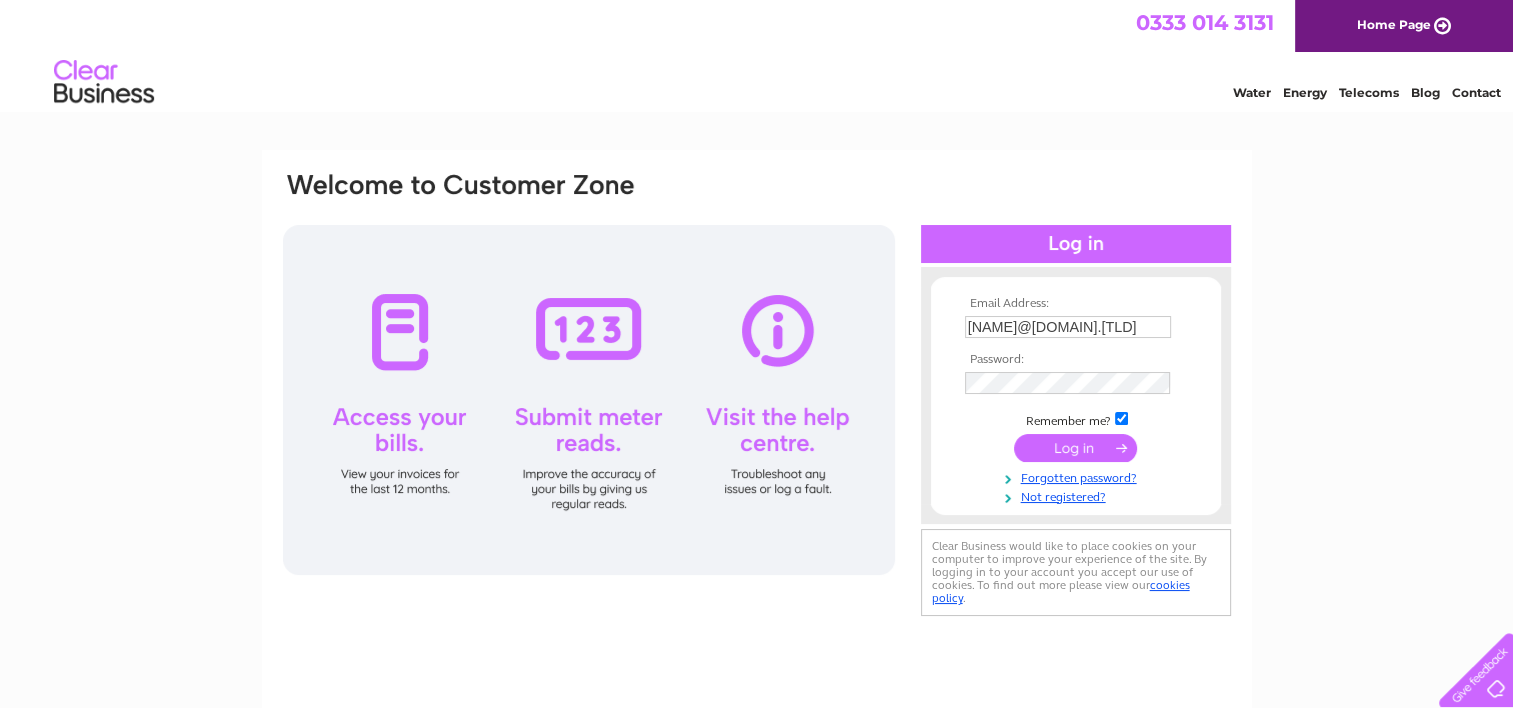 click on "Water" at bounding box center [1252, 92] 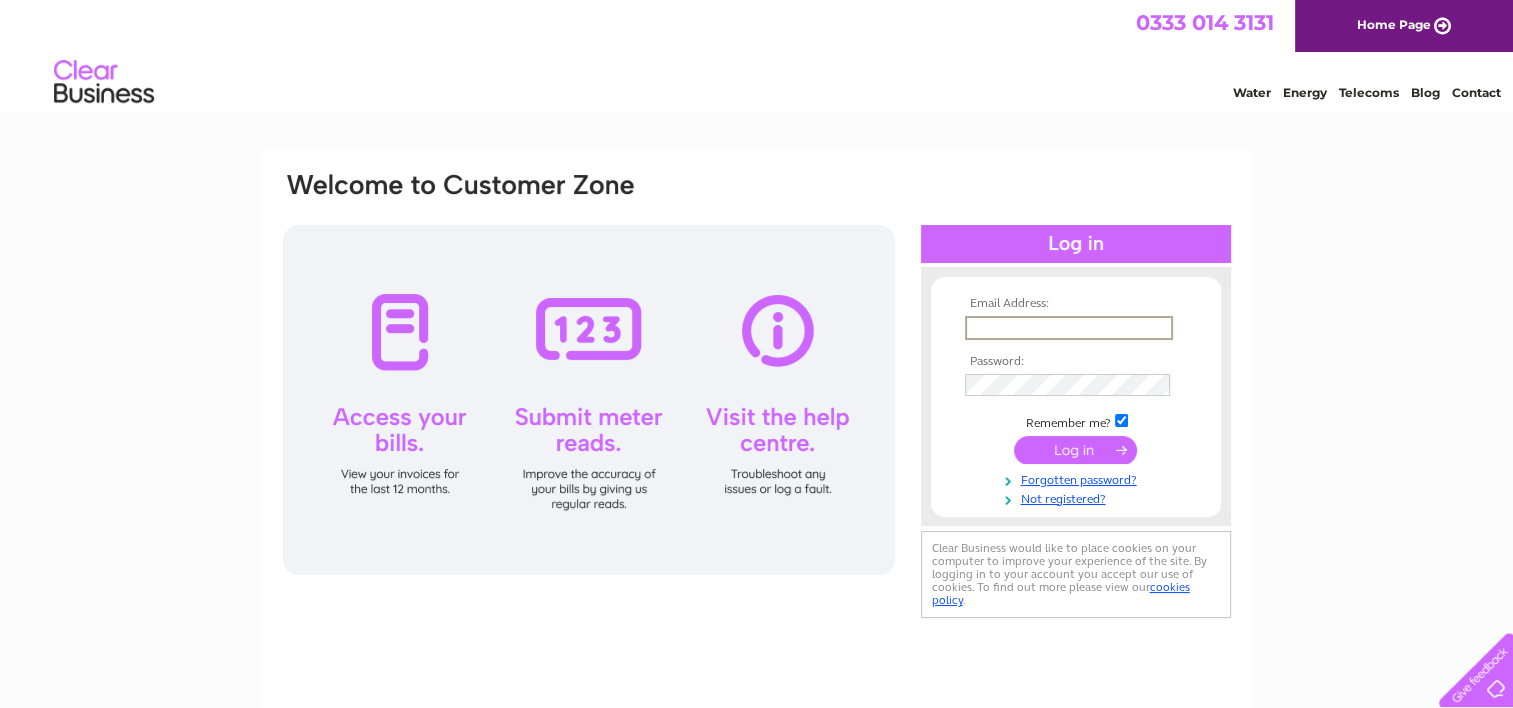 scroll, scrollTop: 0, scrollLeft: 0, axis: both 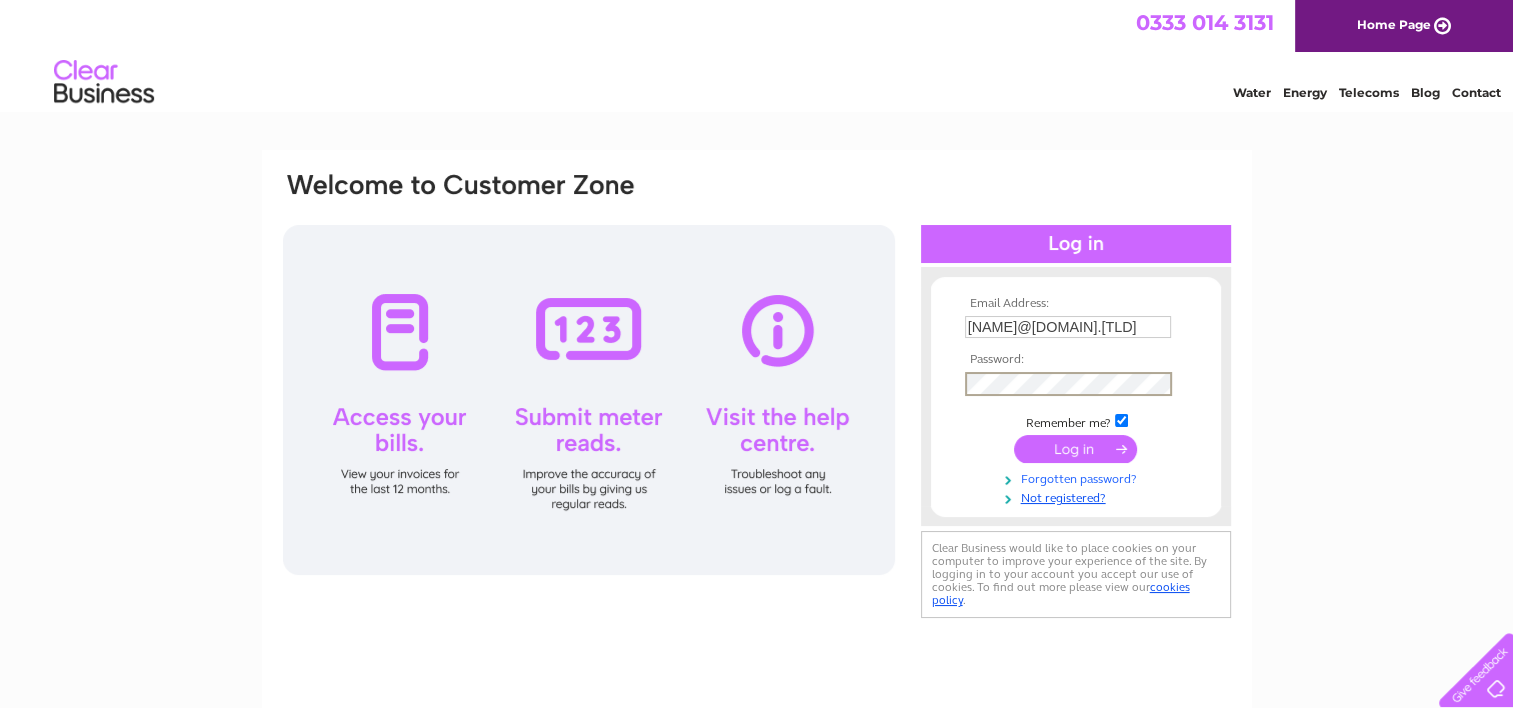 click on "Forgotten password?" at bounding box center (1078, 477) 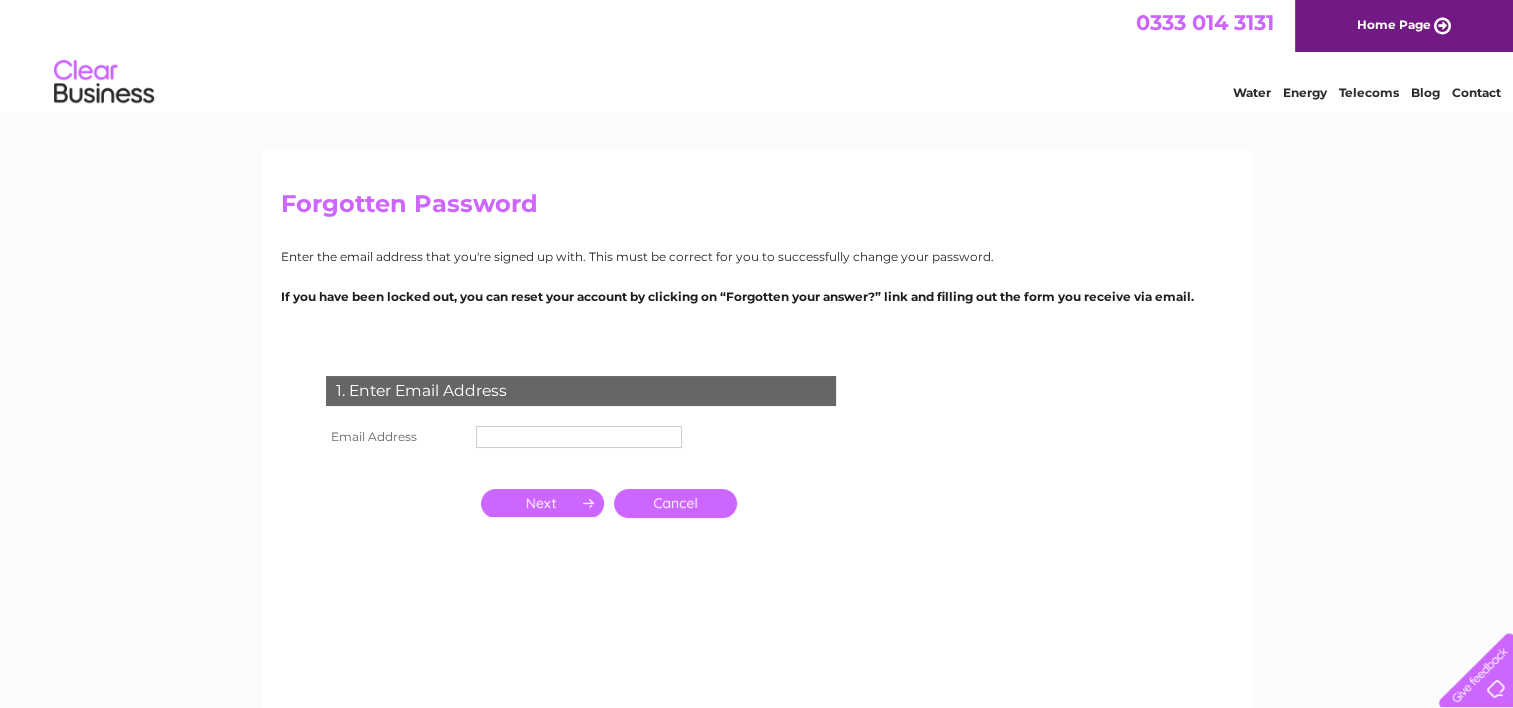 scroll, scrollTop: 0, scrollLeft: 0, axis: both 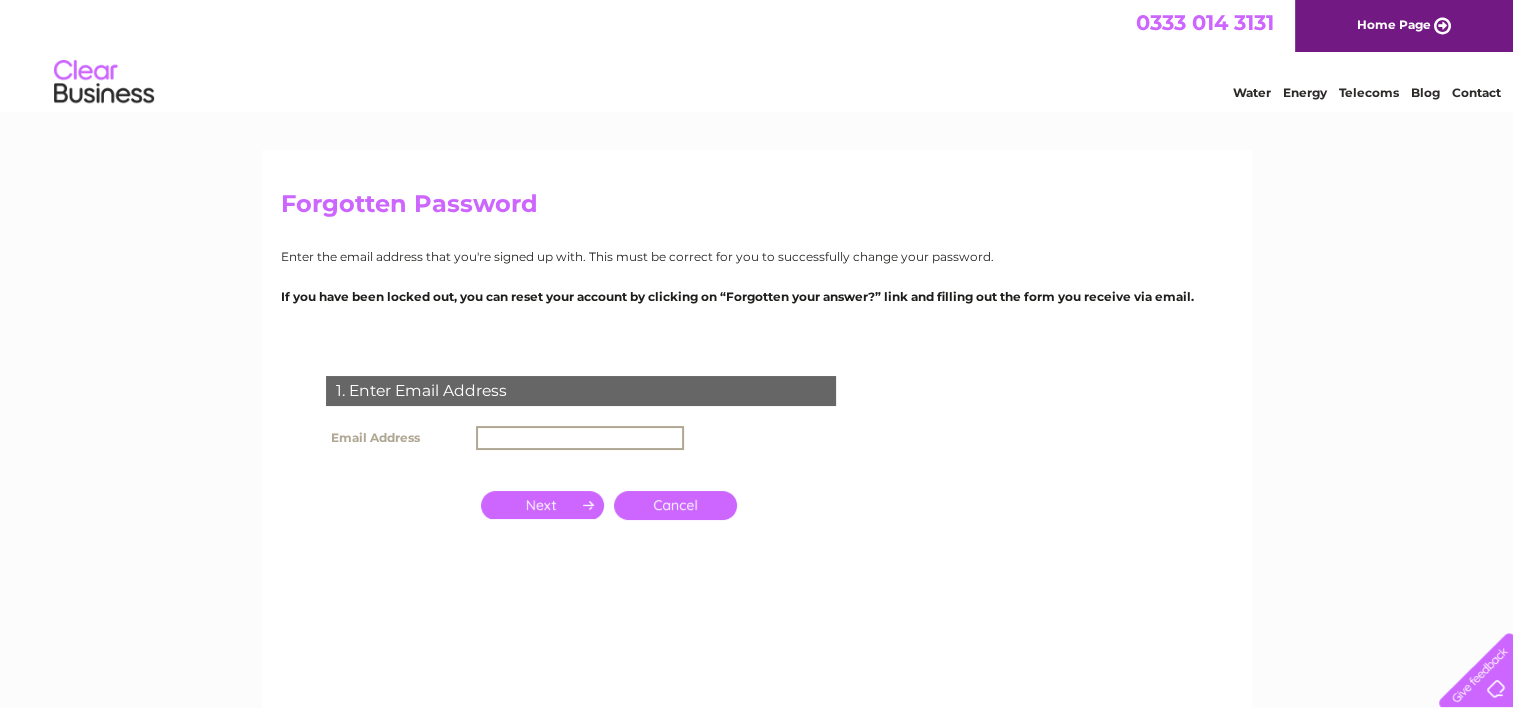 type on "billreid@jvaudit.co.uk" 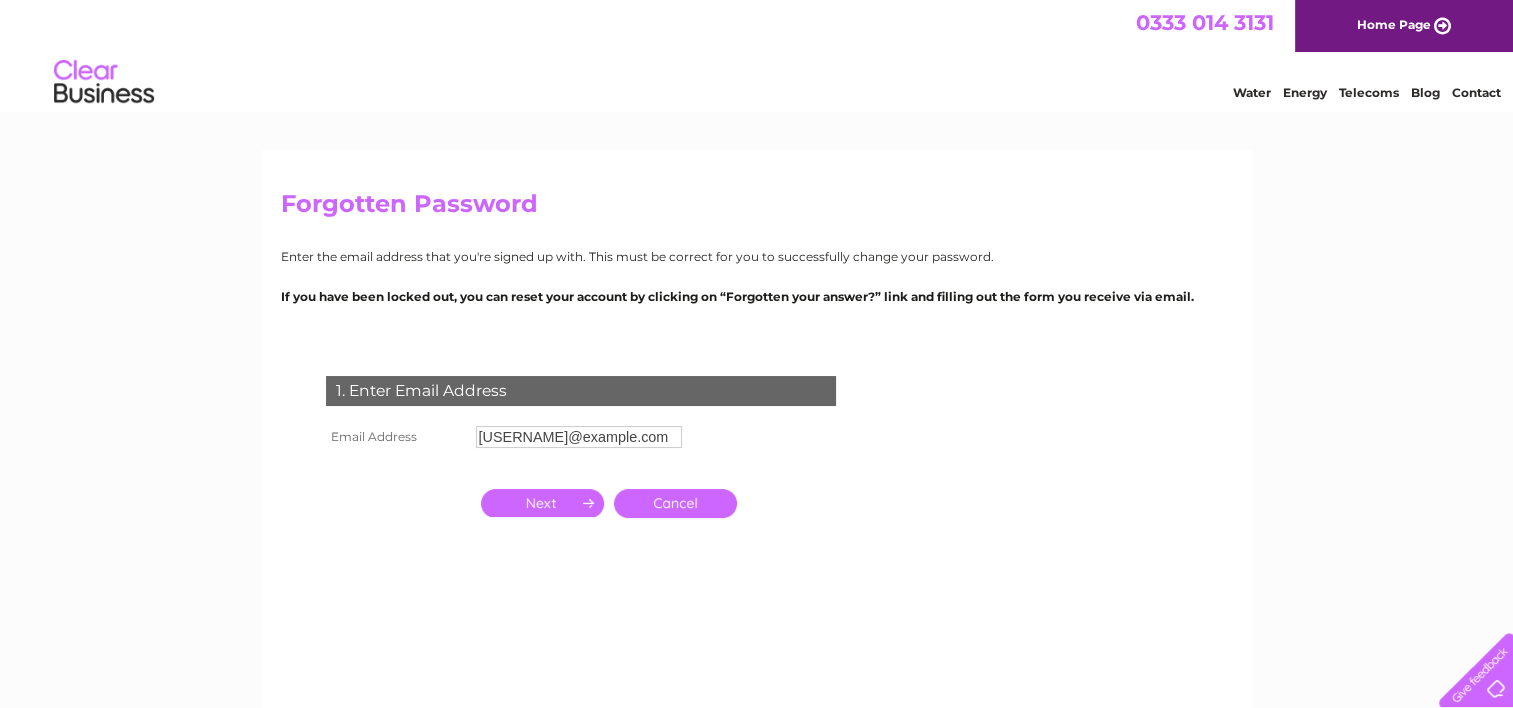 click at bounding box center (542, 503) 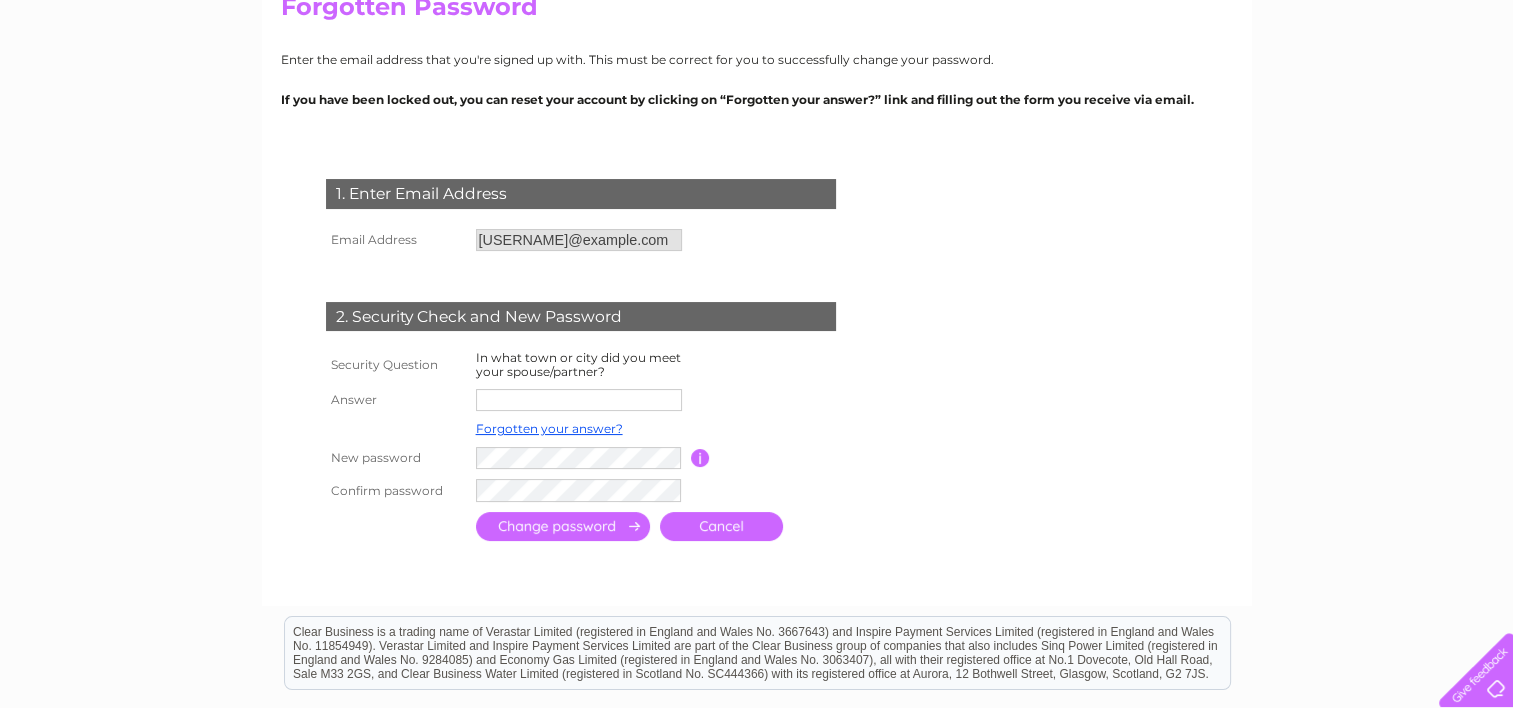 scroll, scrollTop: 200, scrollLeft: 0, axis: vertical 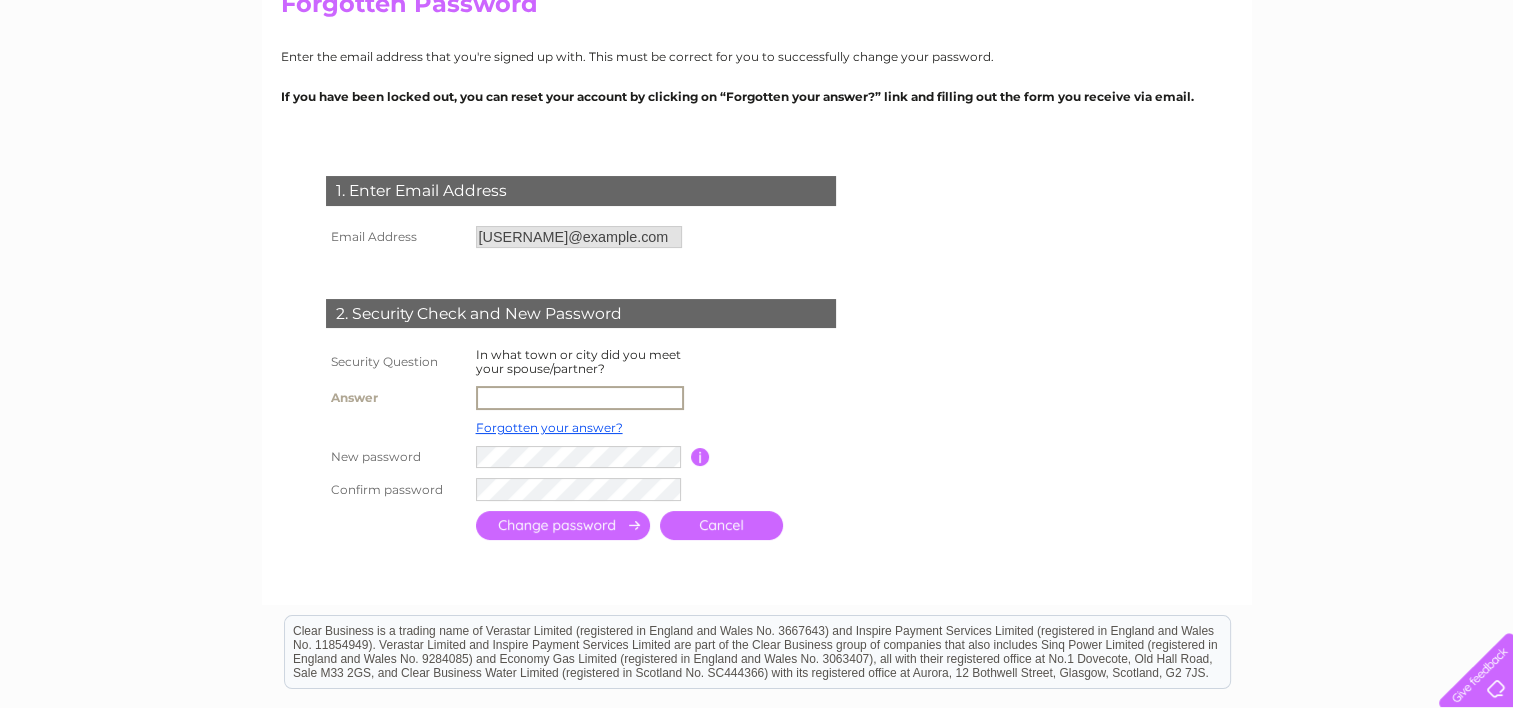 click at bounding box center [580, 398] 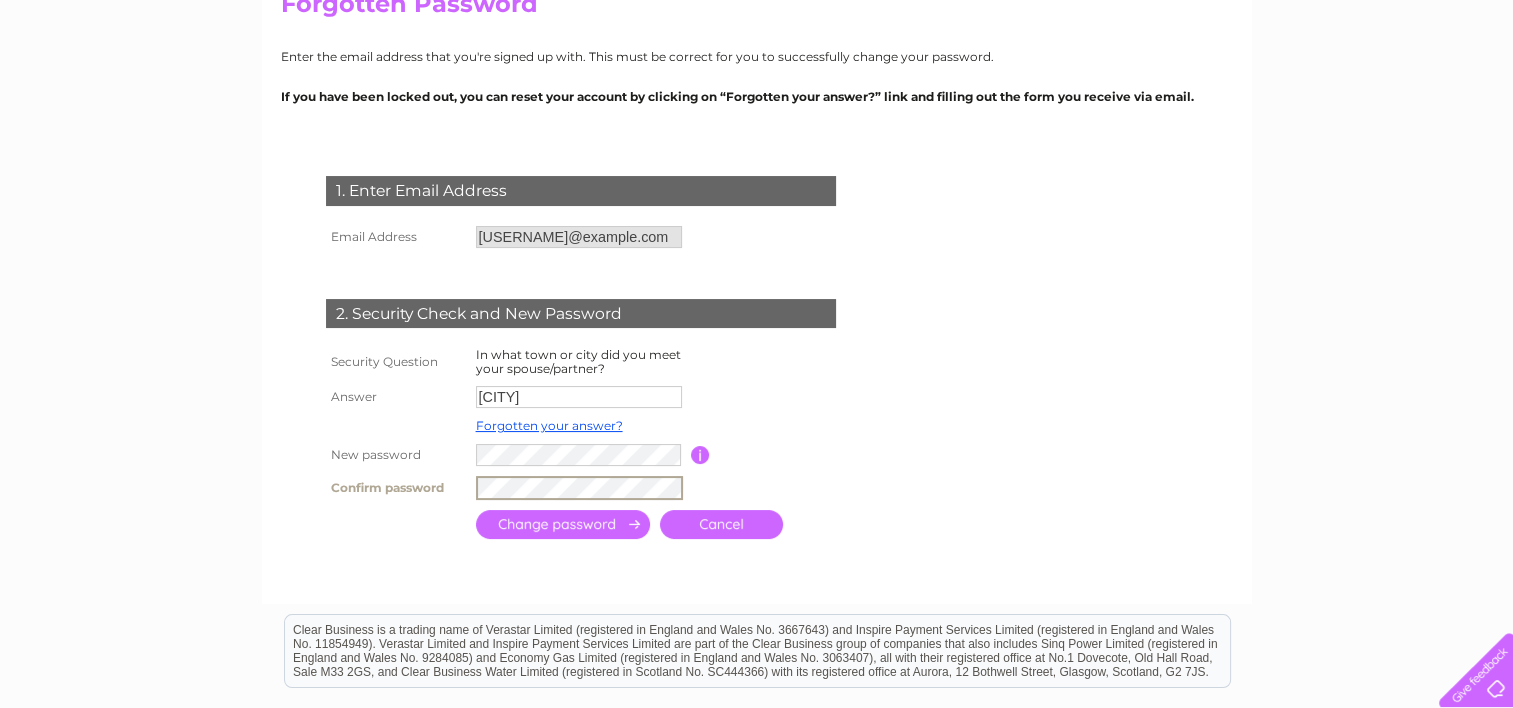 click at bounding box center (563, 524) 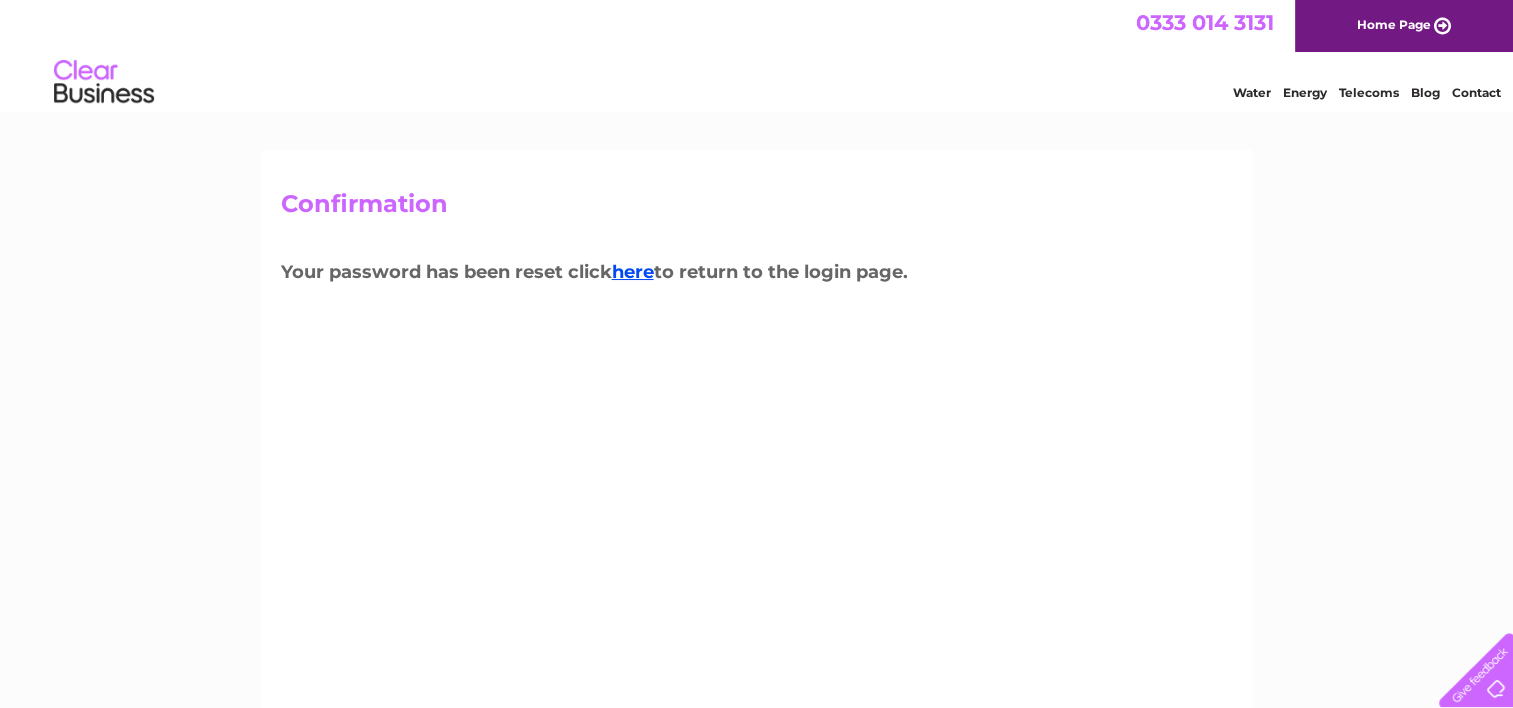 scroll, scrollTop: 0, scrollLeft: 0, axis: both 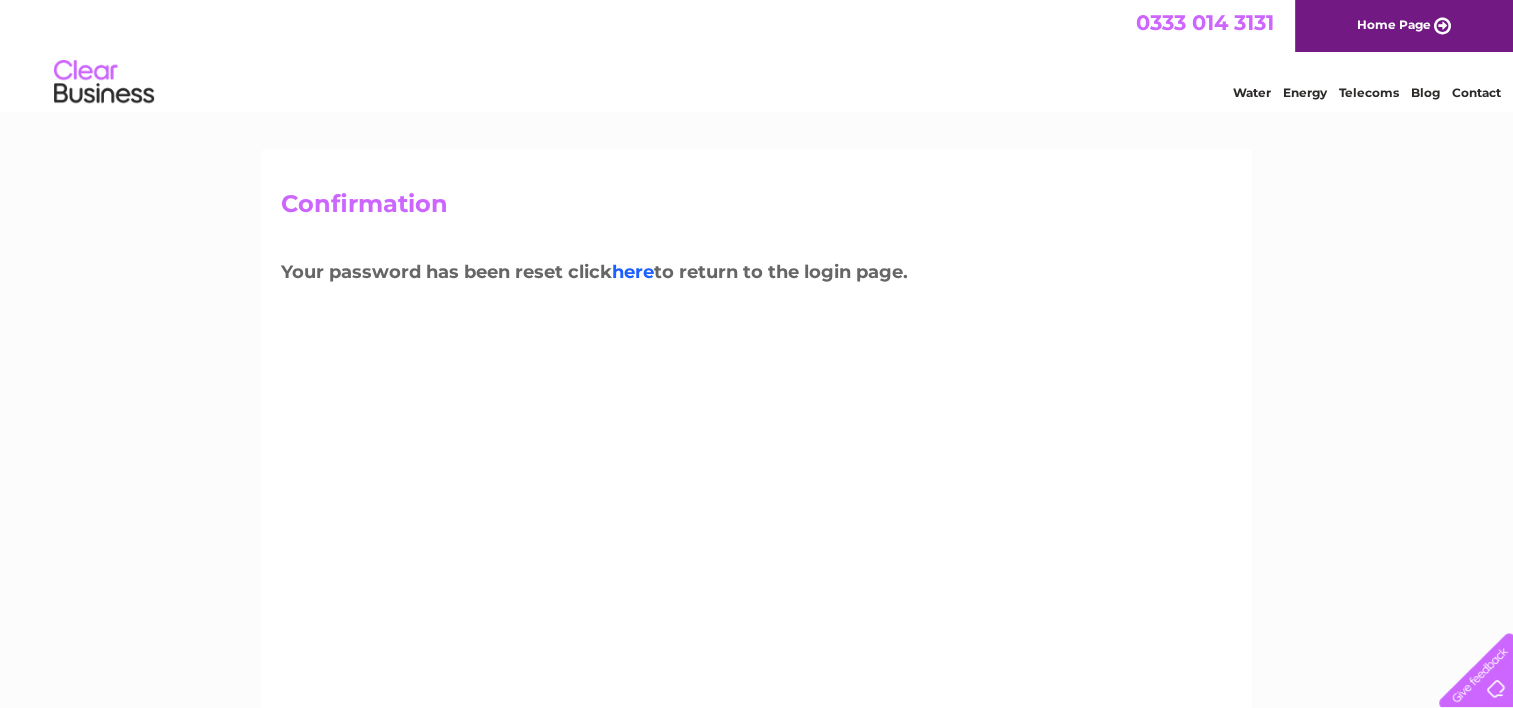 click on "here" at bounding box center [633, 272] 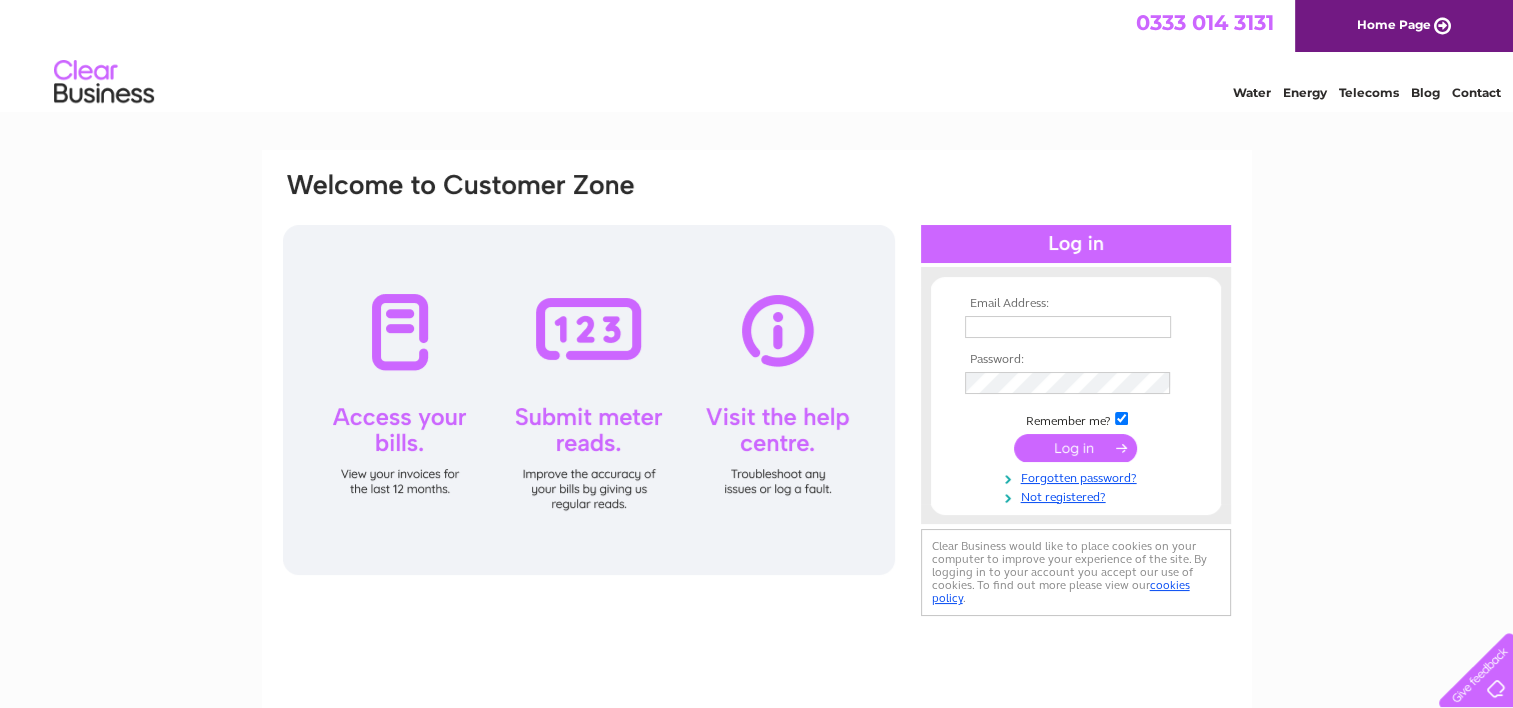 scroll, scrollTop: 0, scrollLeft: 0, axis: both 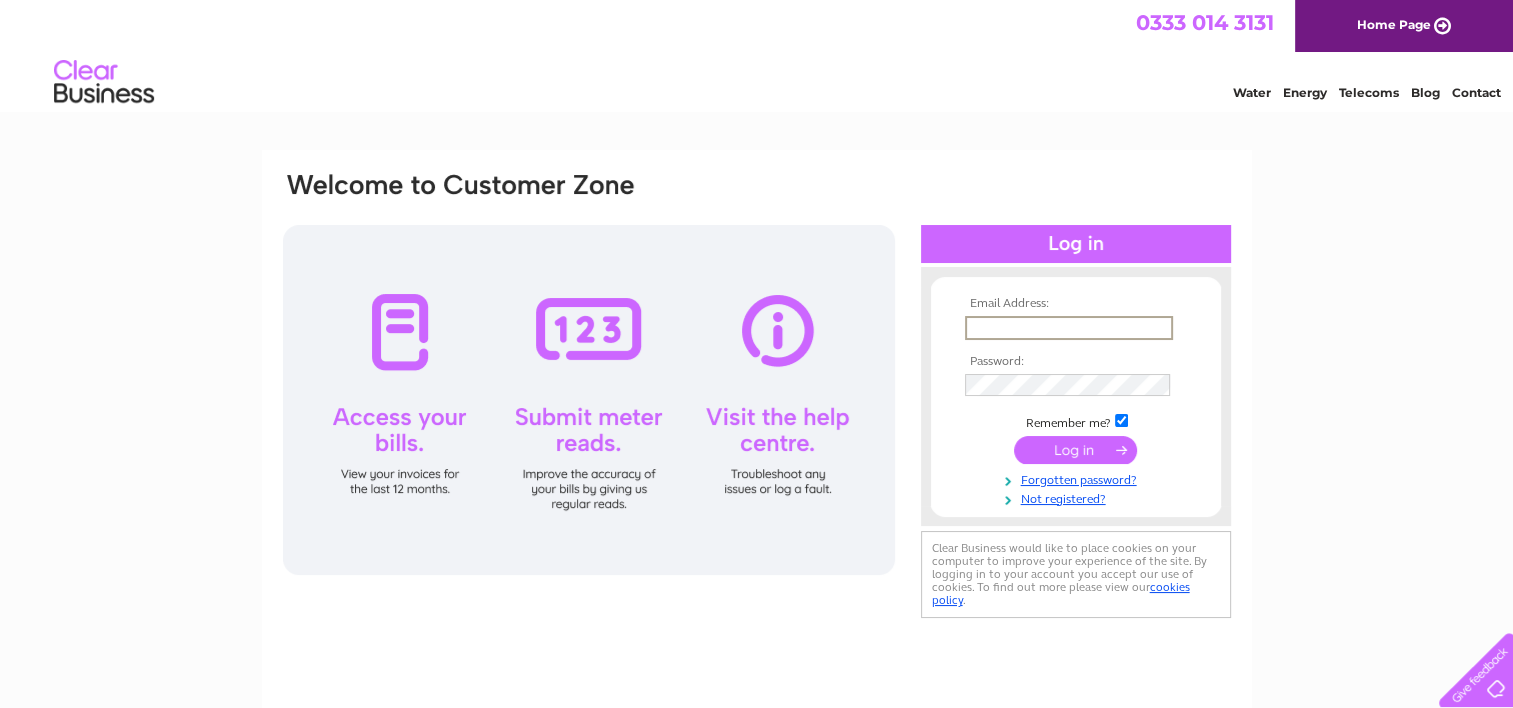 type on "billreid@Jvaudit.co.uk" 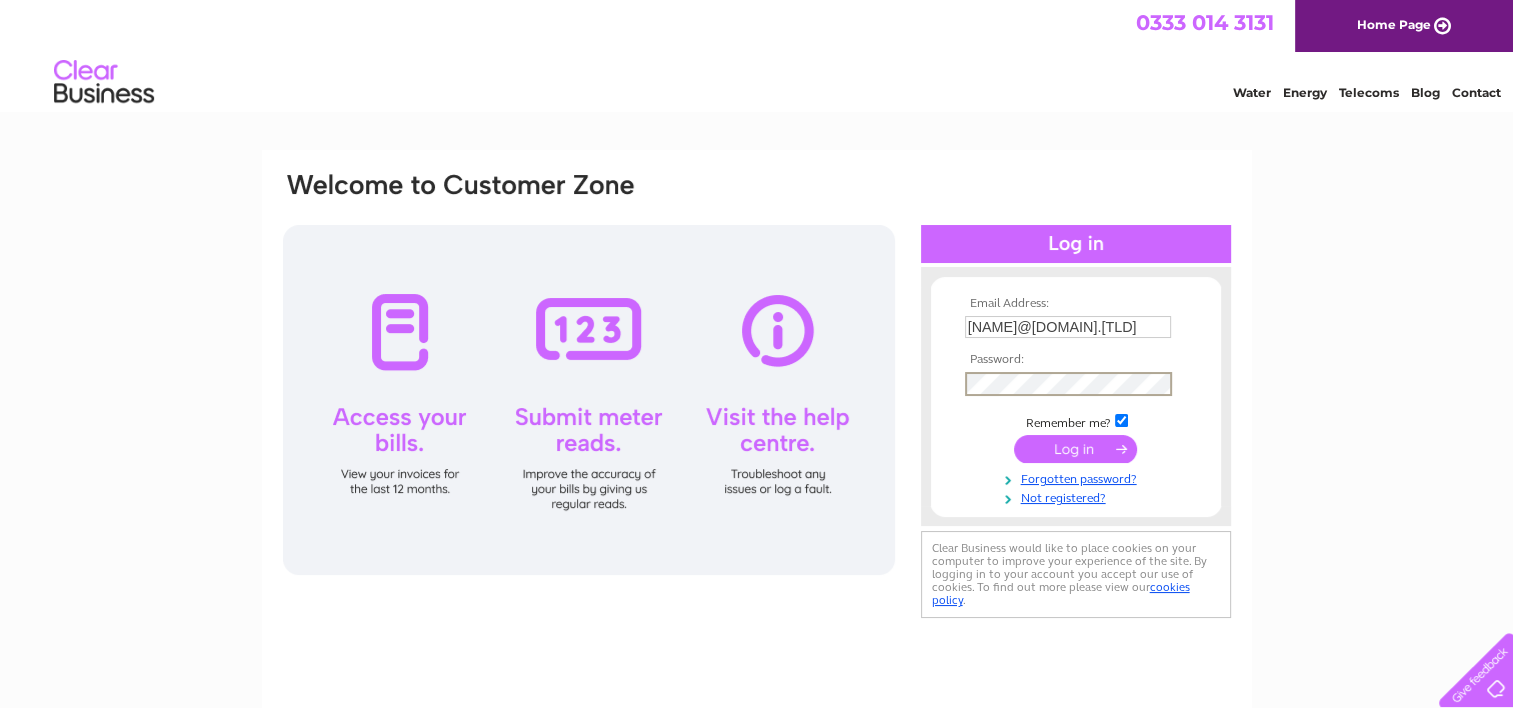 click at bounding box center (1075, 449) 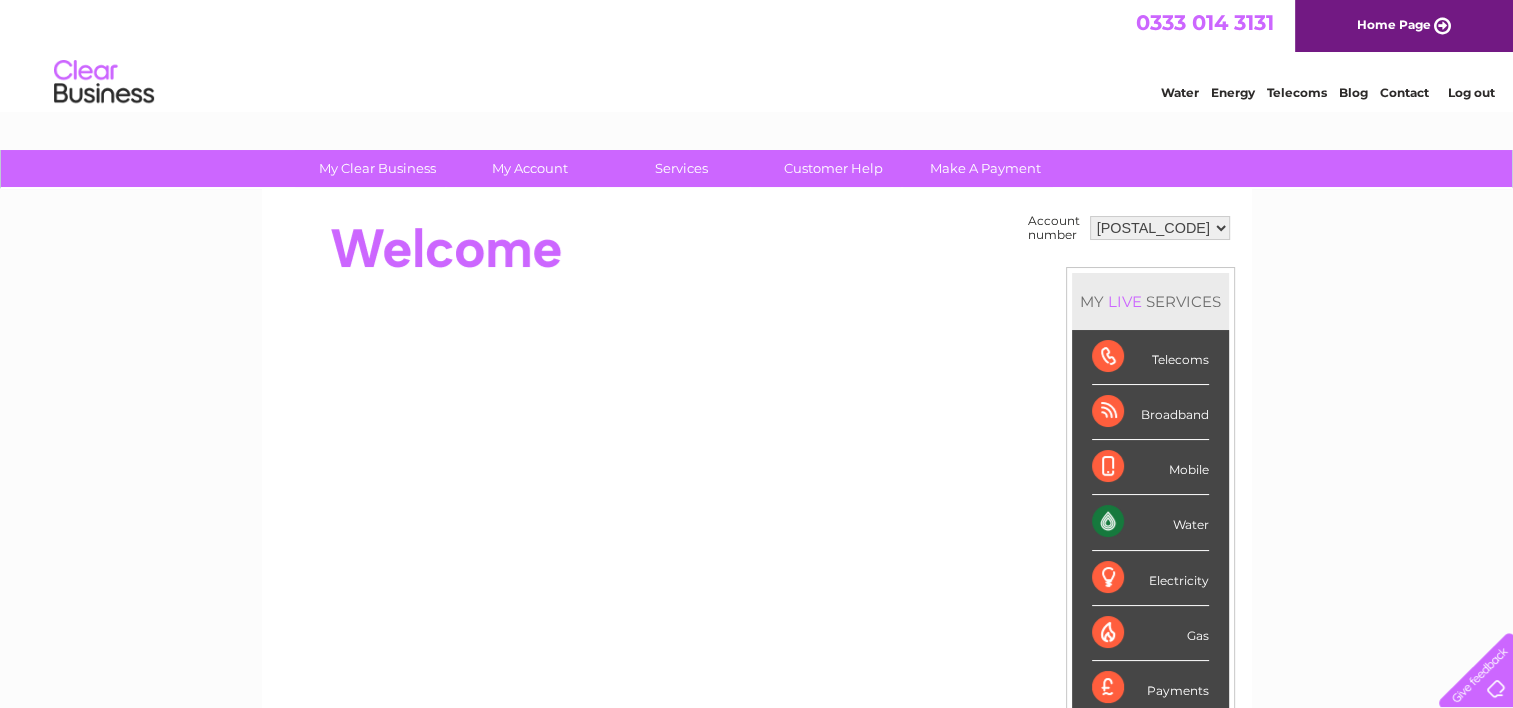scroll, scrollTop: 0, scrollLeft: 0, axis: both 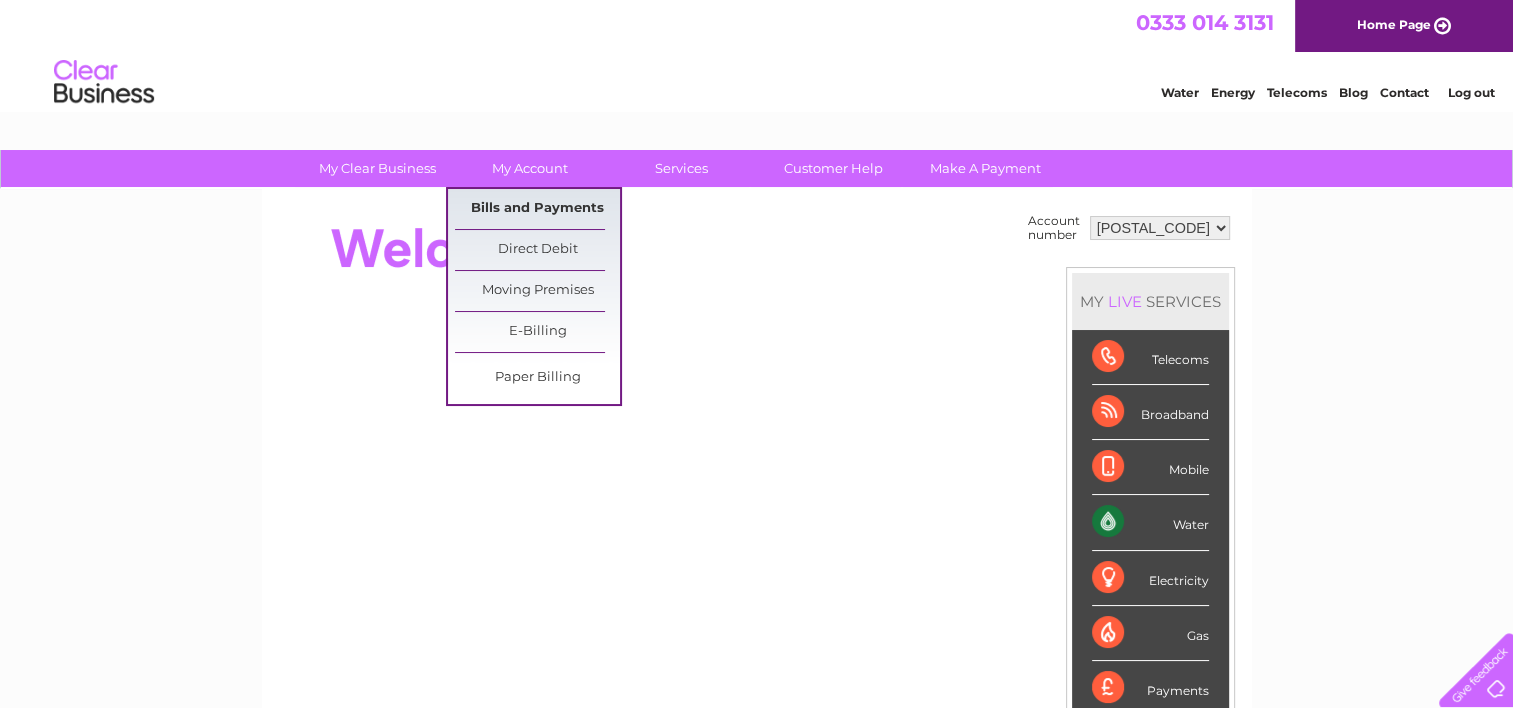 click on "Bills and Payments" at bounding box center (537, 209) 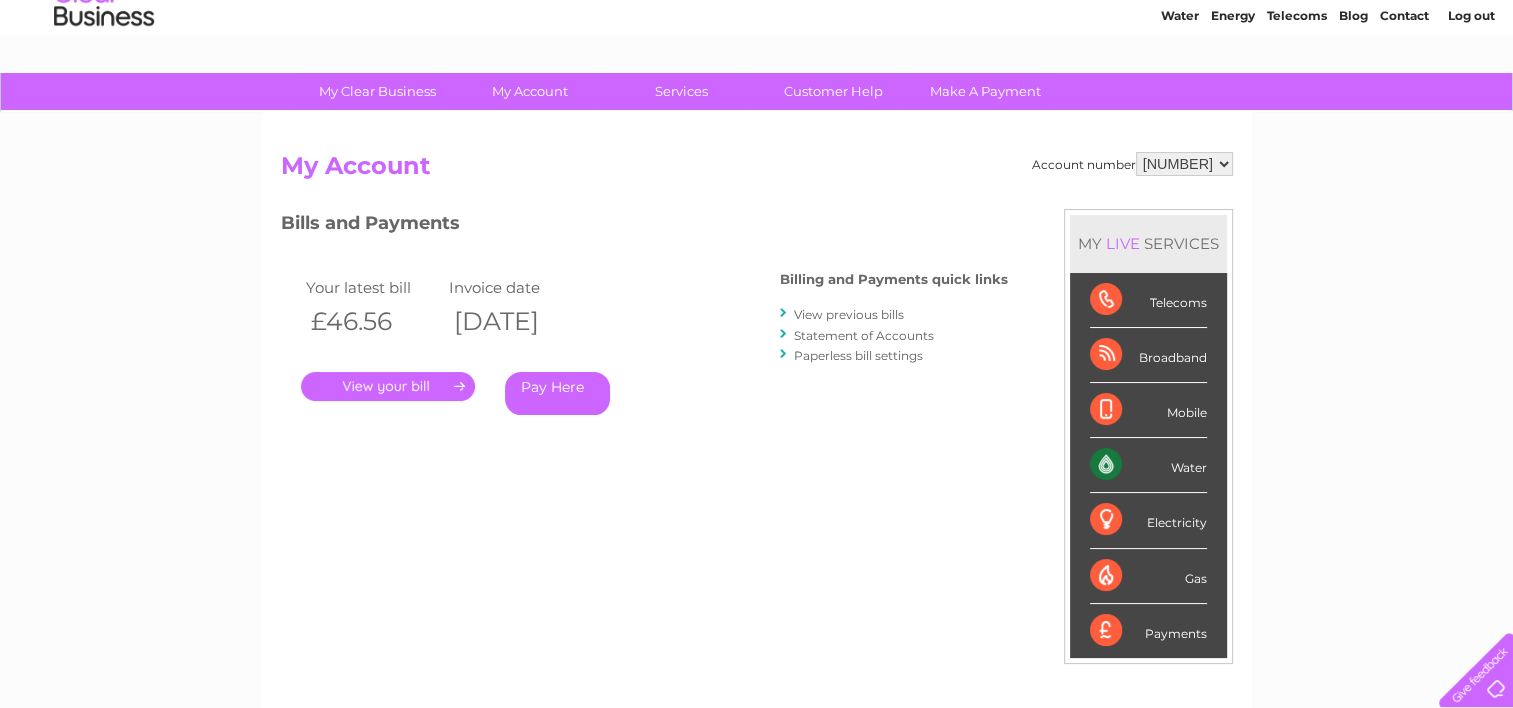 scroll, scrollTop: 100, scrollLeft: 0, axis: vertical 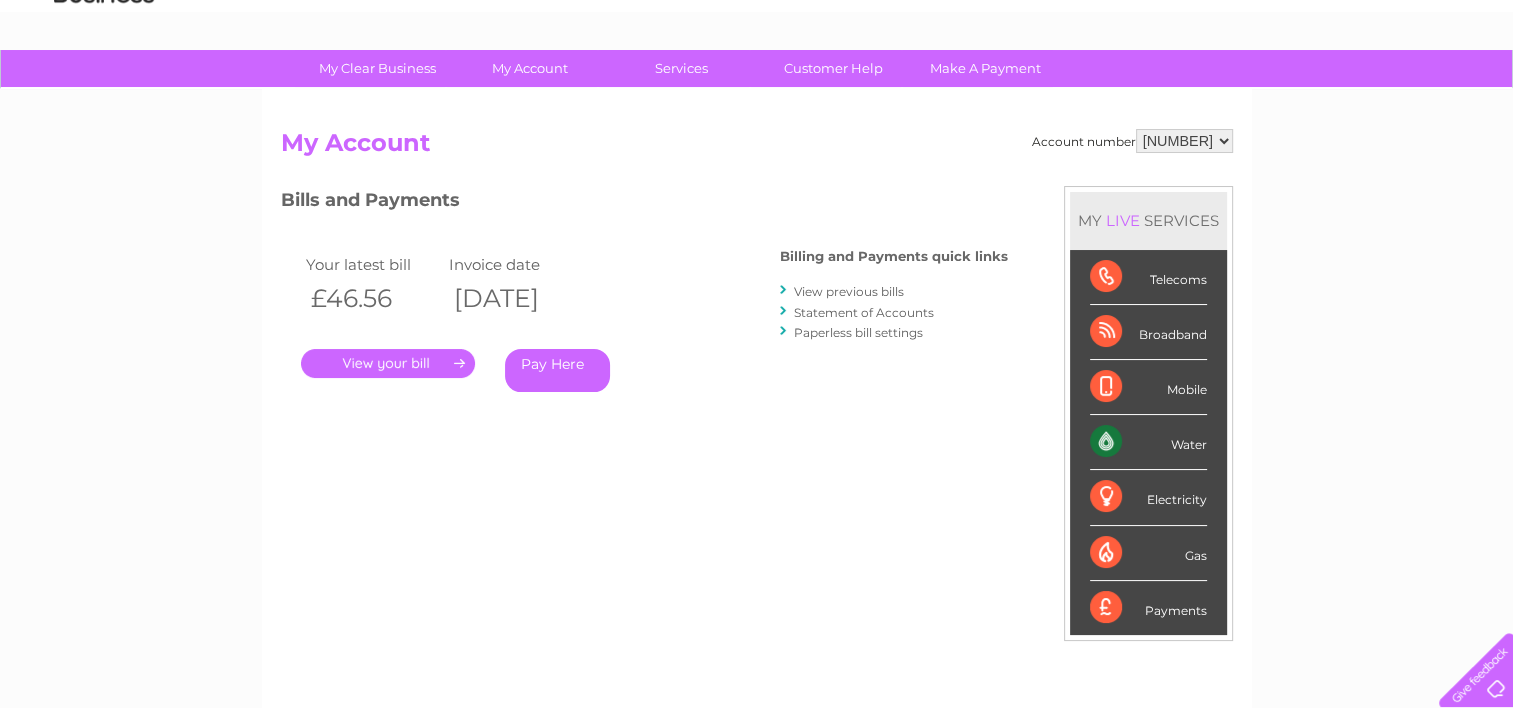 click on "." at bounding box center (388, 363) 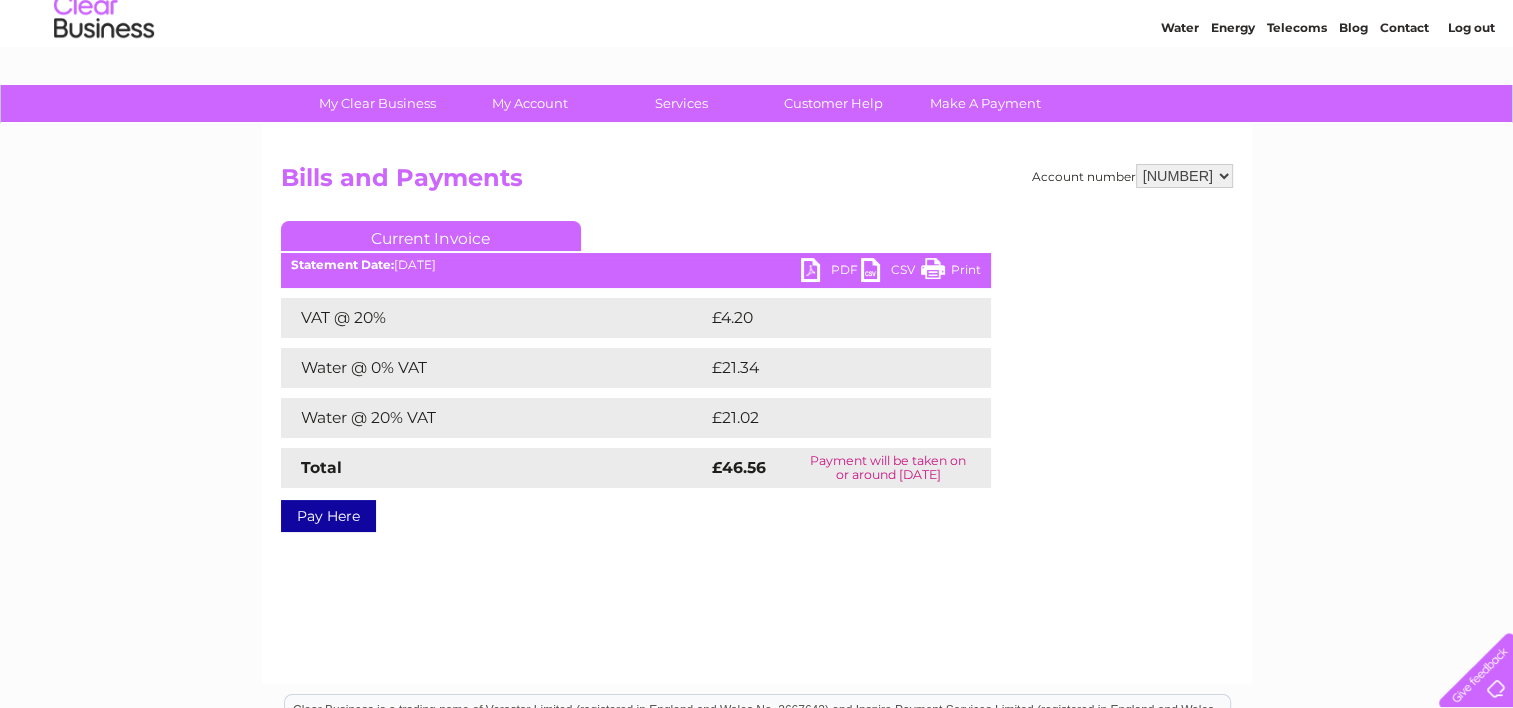 scroll, scrollTop: 100, scrollLeft: 0, axis: vertical 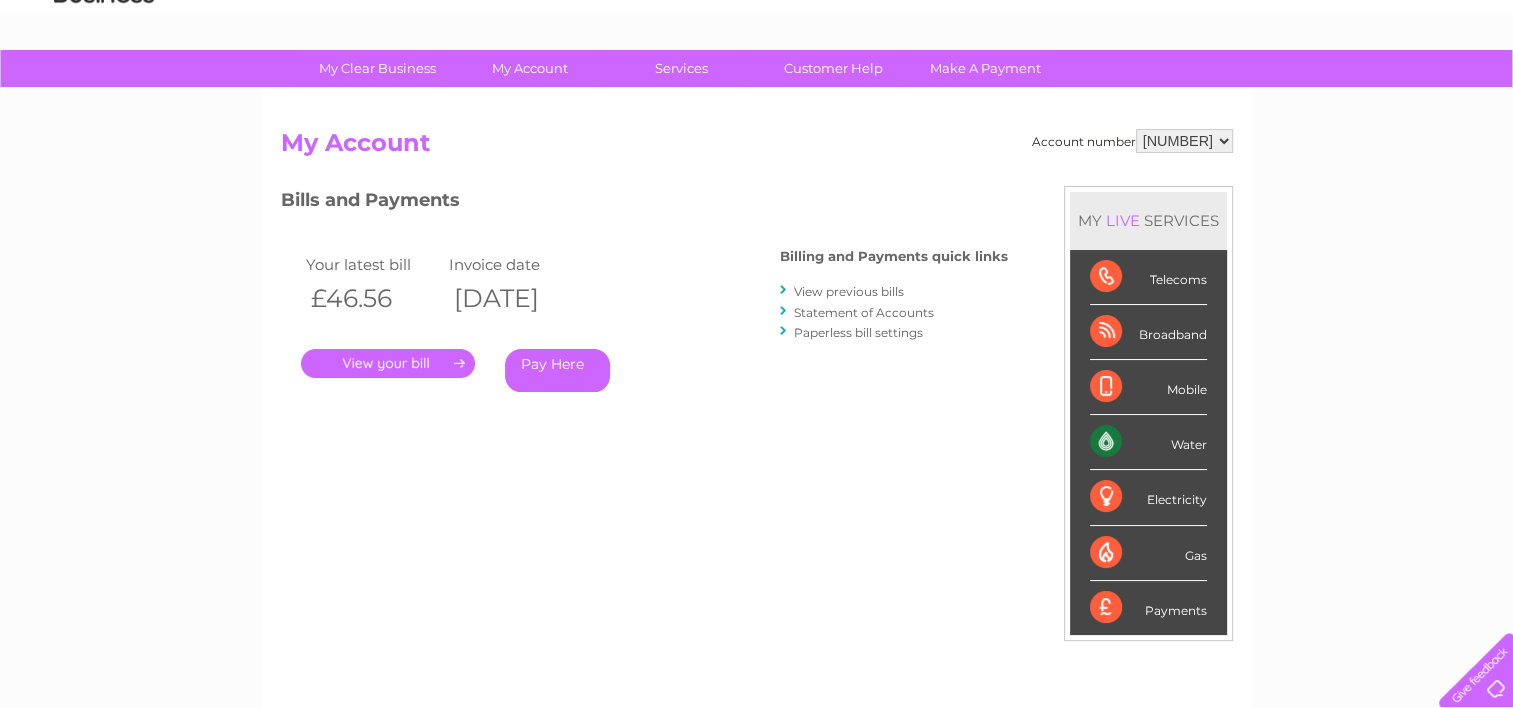 click on "View previous bills" at bounding box center (849, 291) 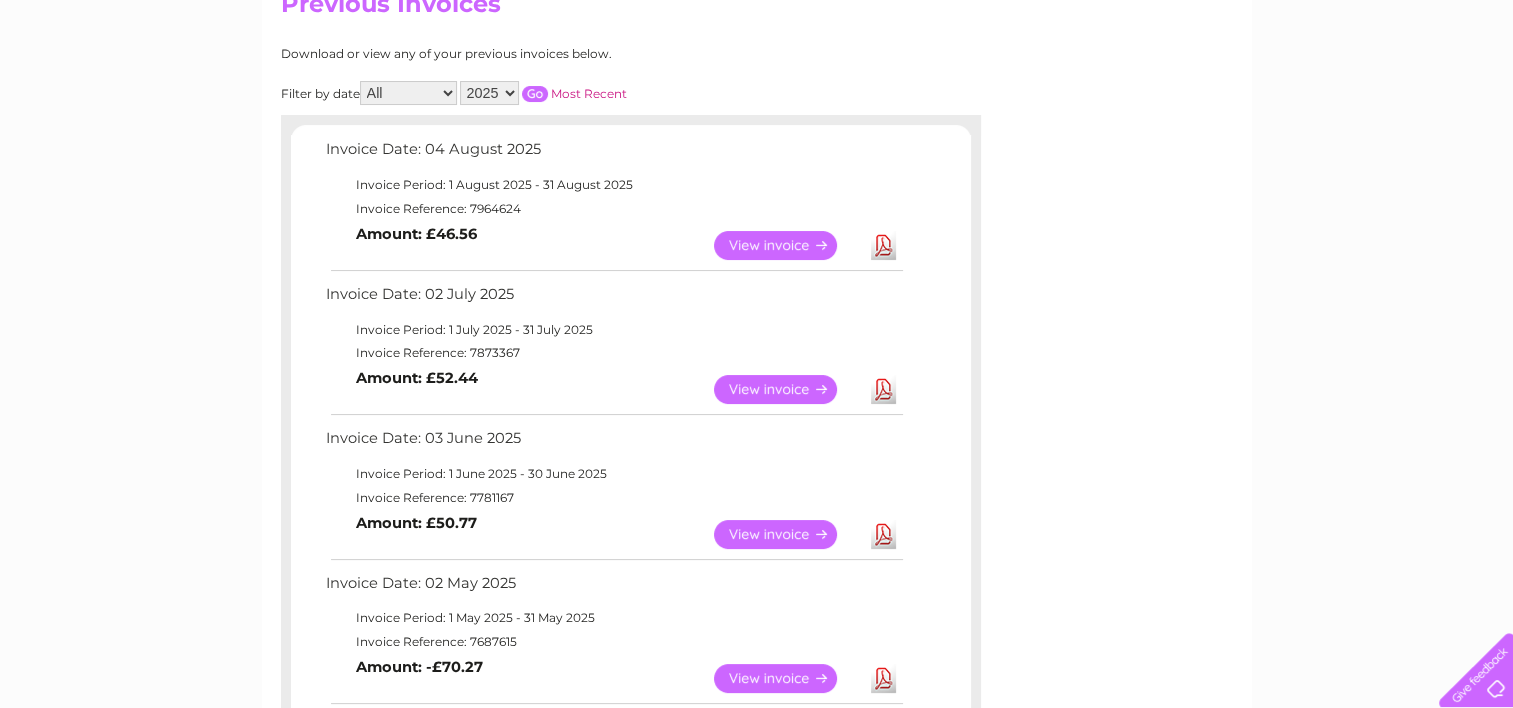 scroll, scrollTop: 300, scrollLeft: 0, axis: vertical 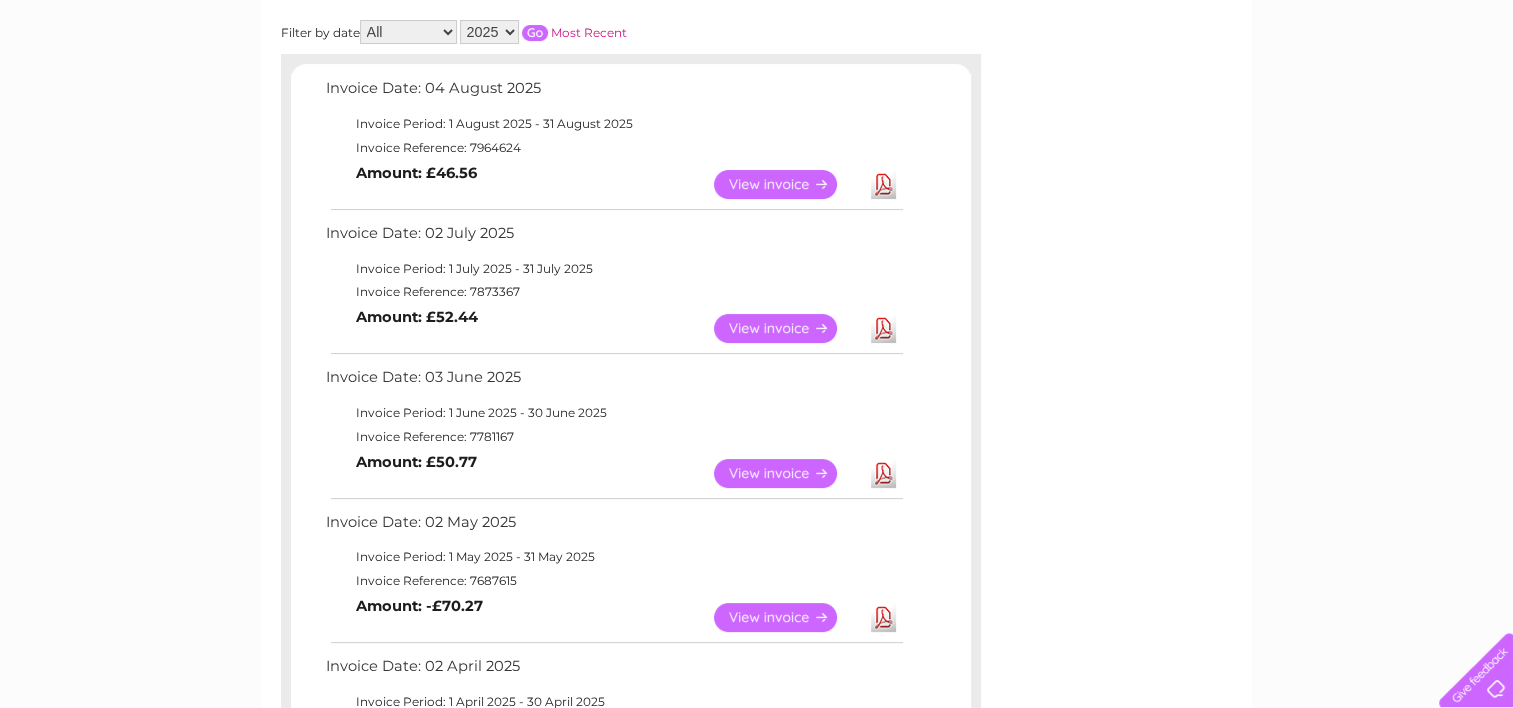 click on "View" at bounding box center [787, 328] 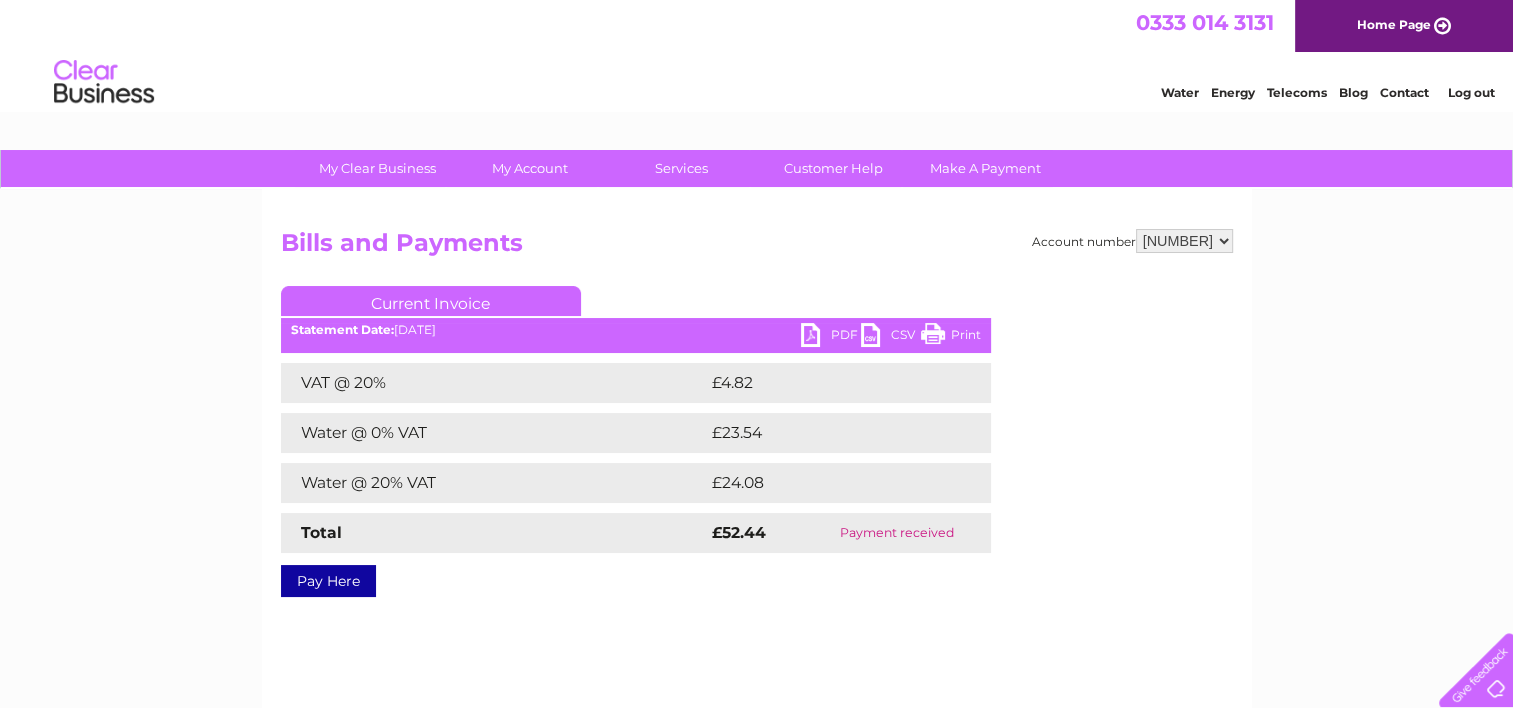 scroll, scrollTop: 0, scrollLeft: 0, axis: both 